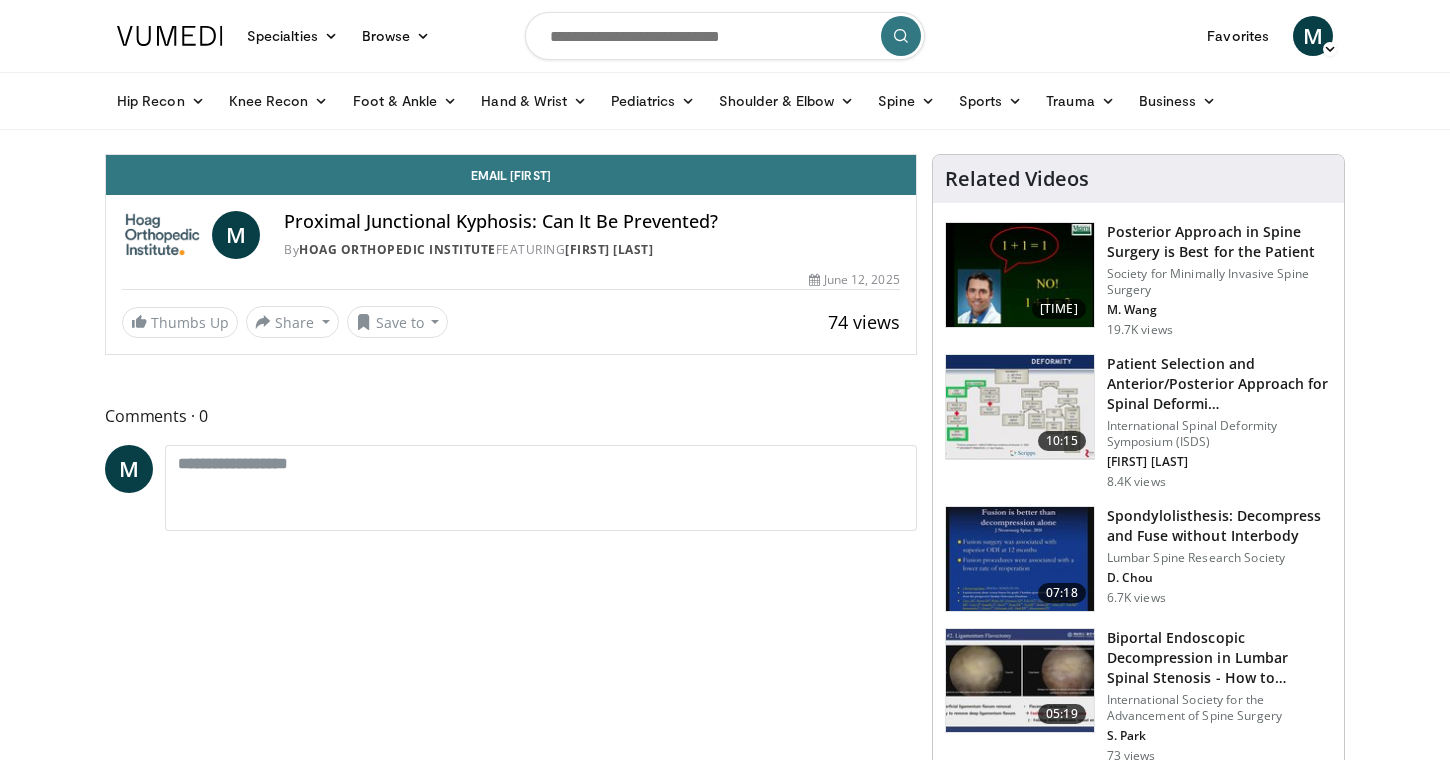 scroll, scrollTop: 0, scrollLeft: 0, axis: both 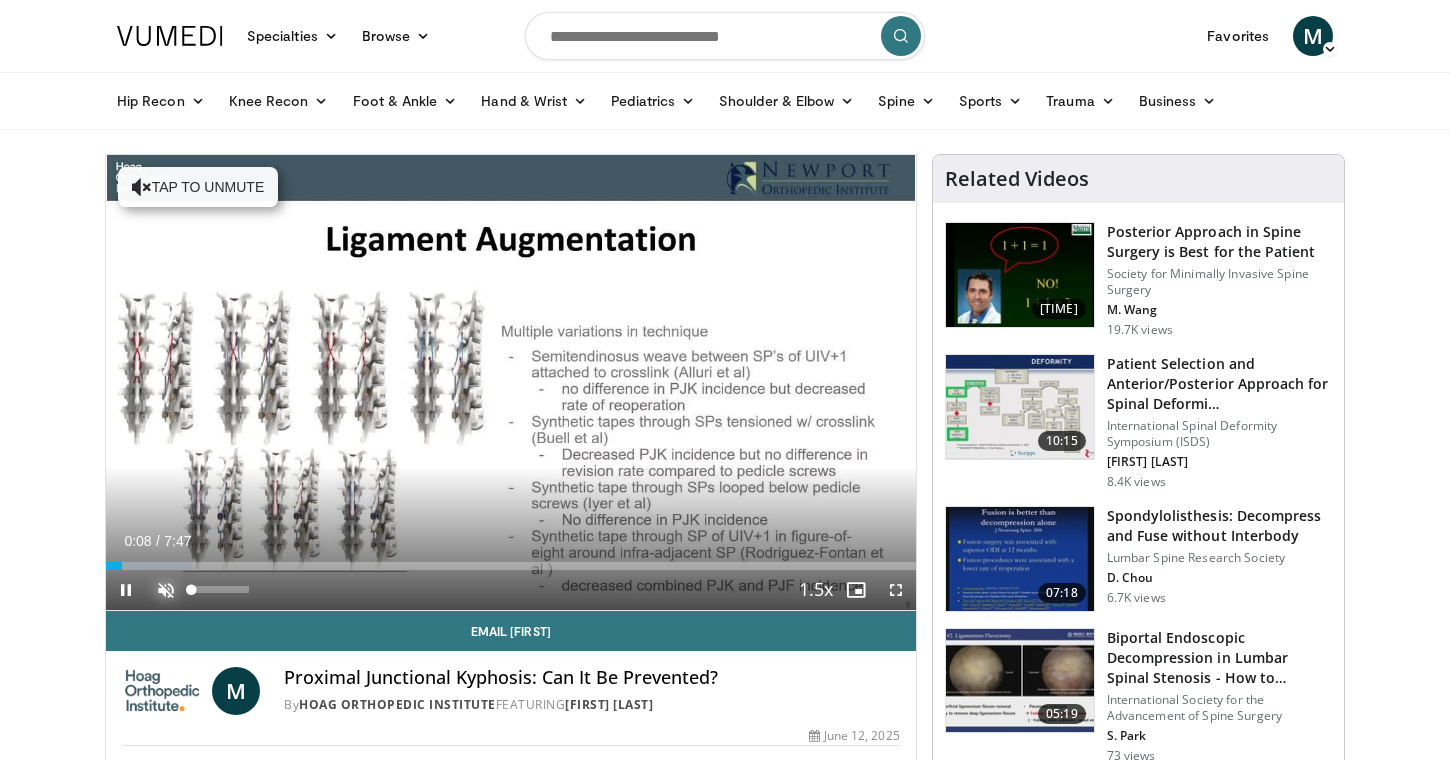 click at bounding box center [166, 590] 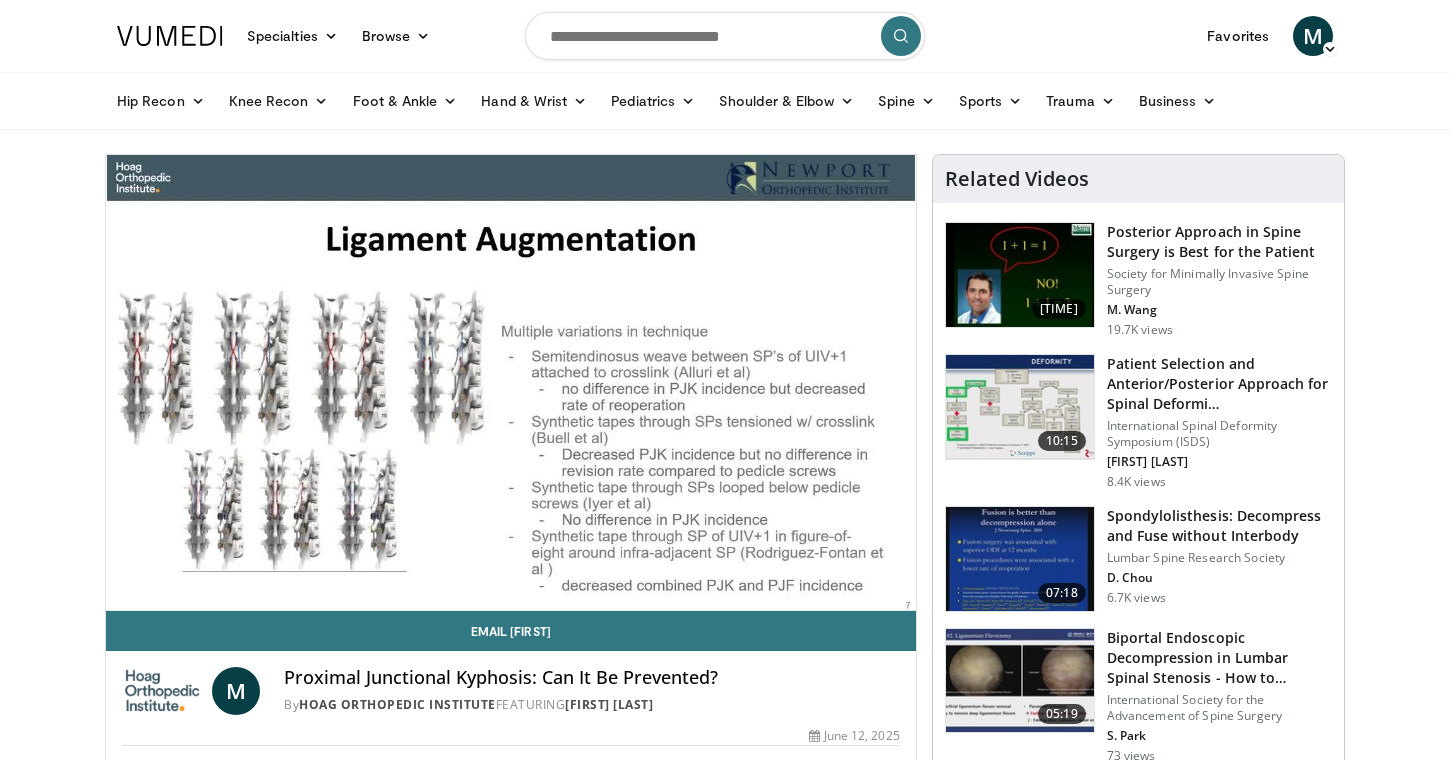 click on "**********" at bounding box center (511, 383) 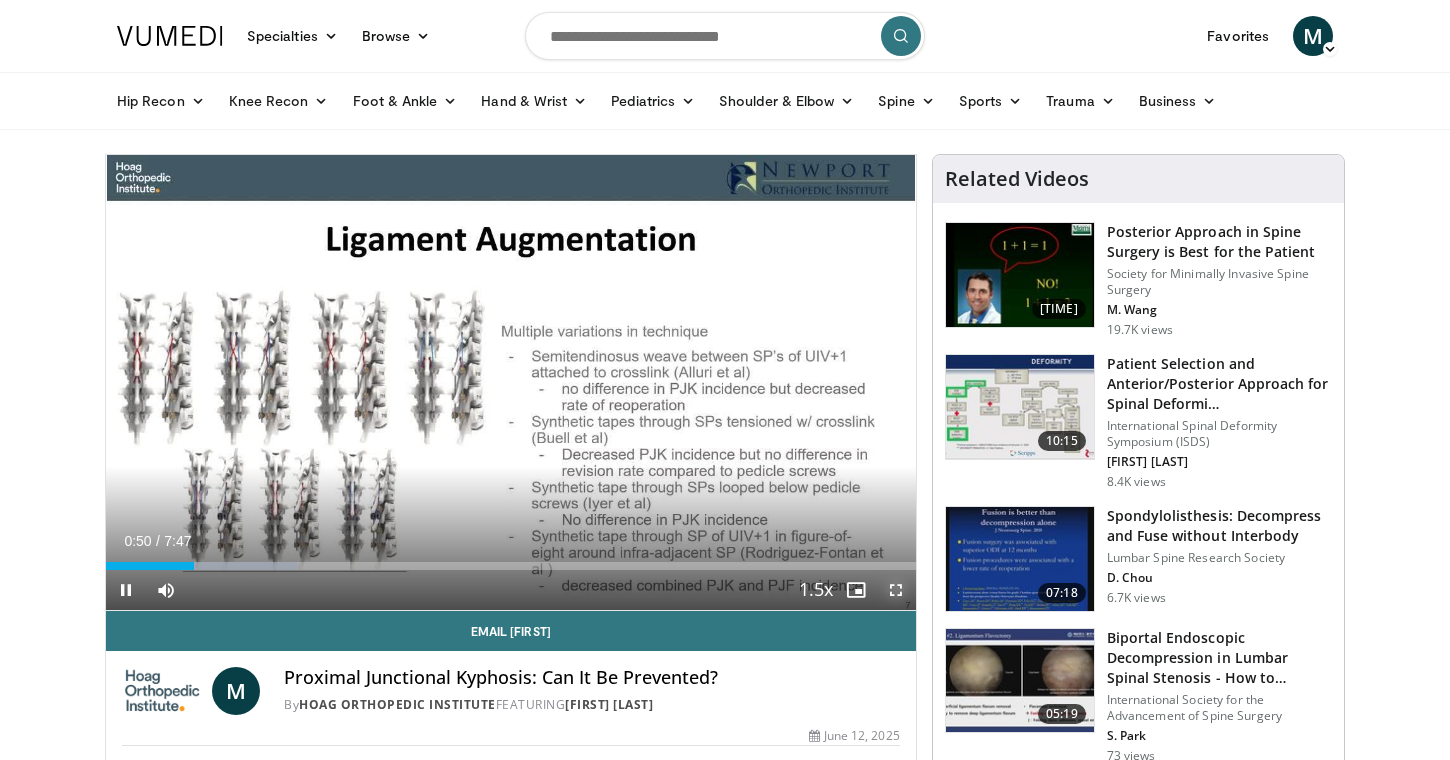click at bounding box center (896, 590) 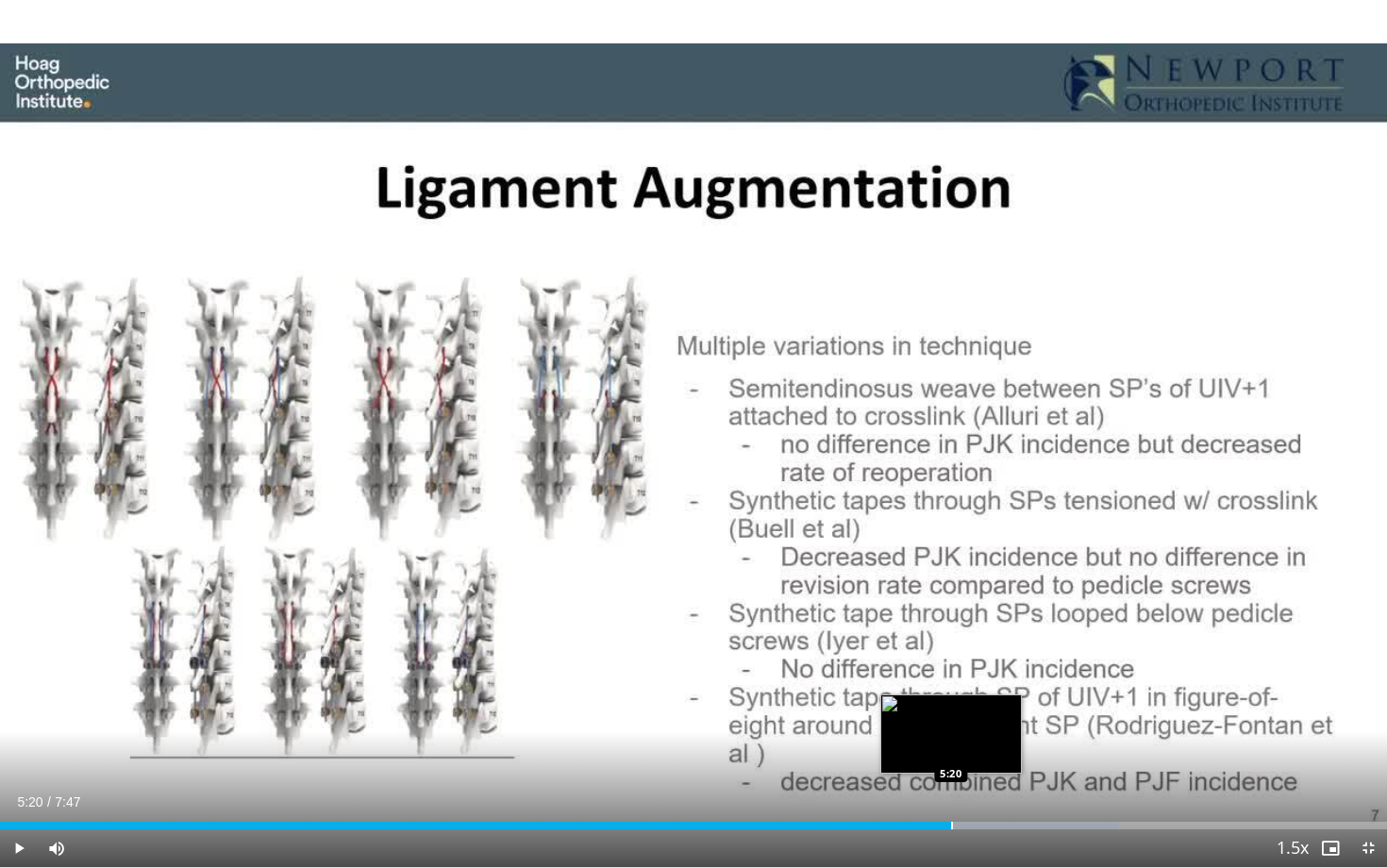 click at bounding box center (952, 826) 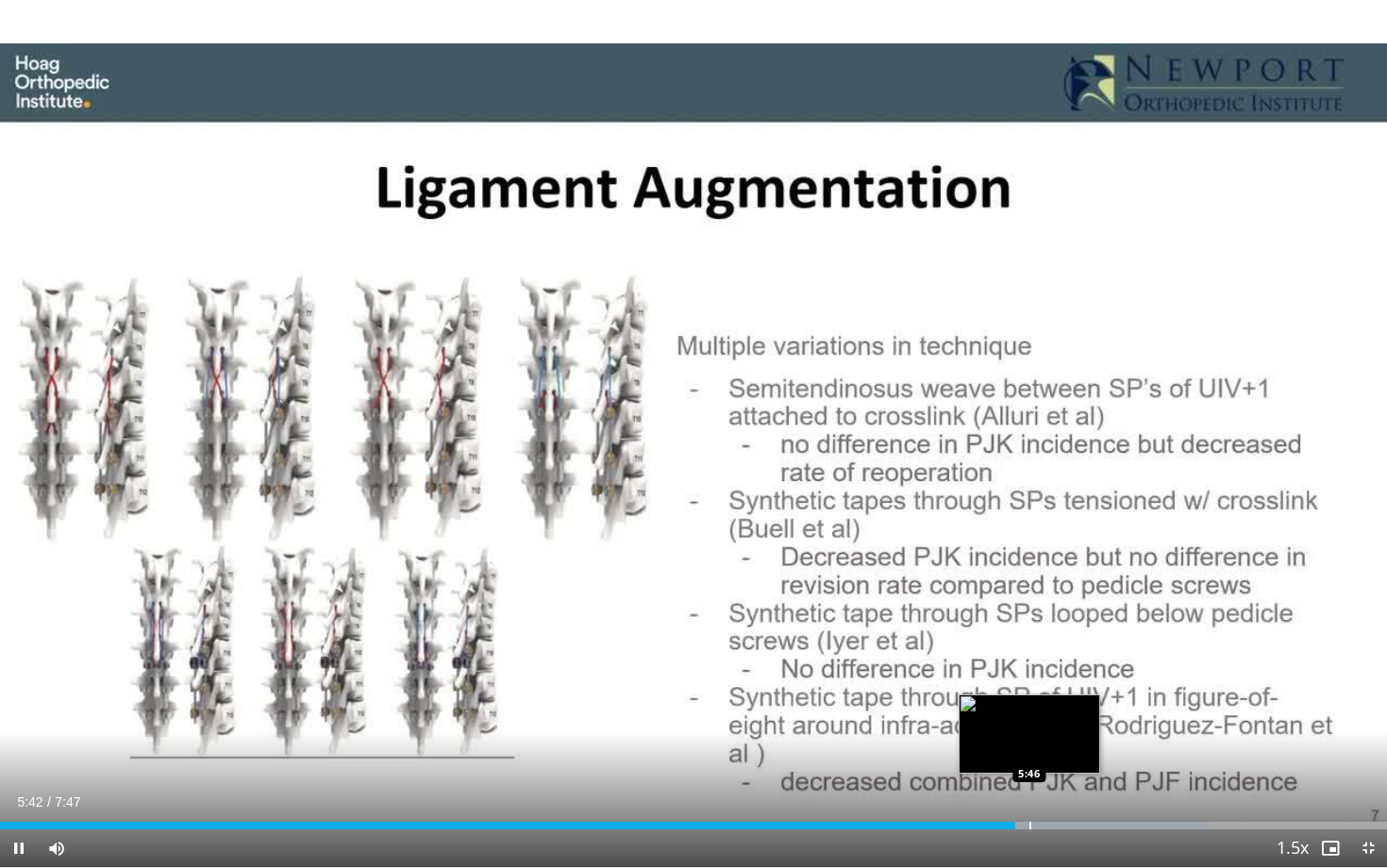 click at bounding box center [1030, 826] 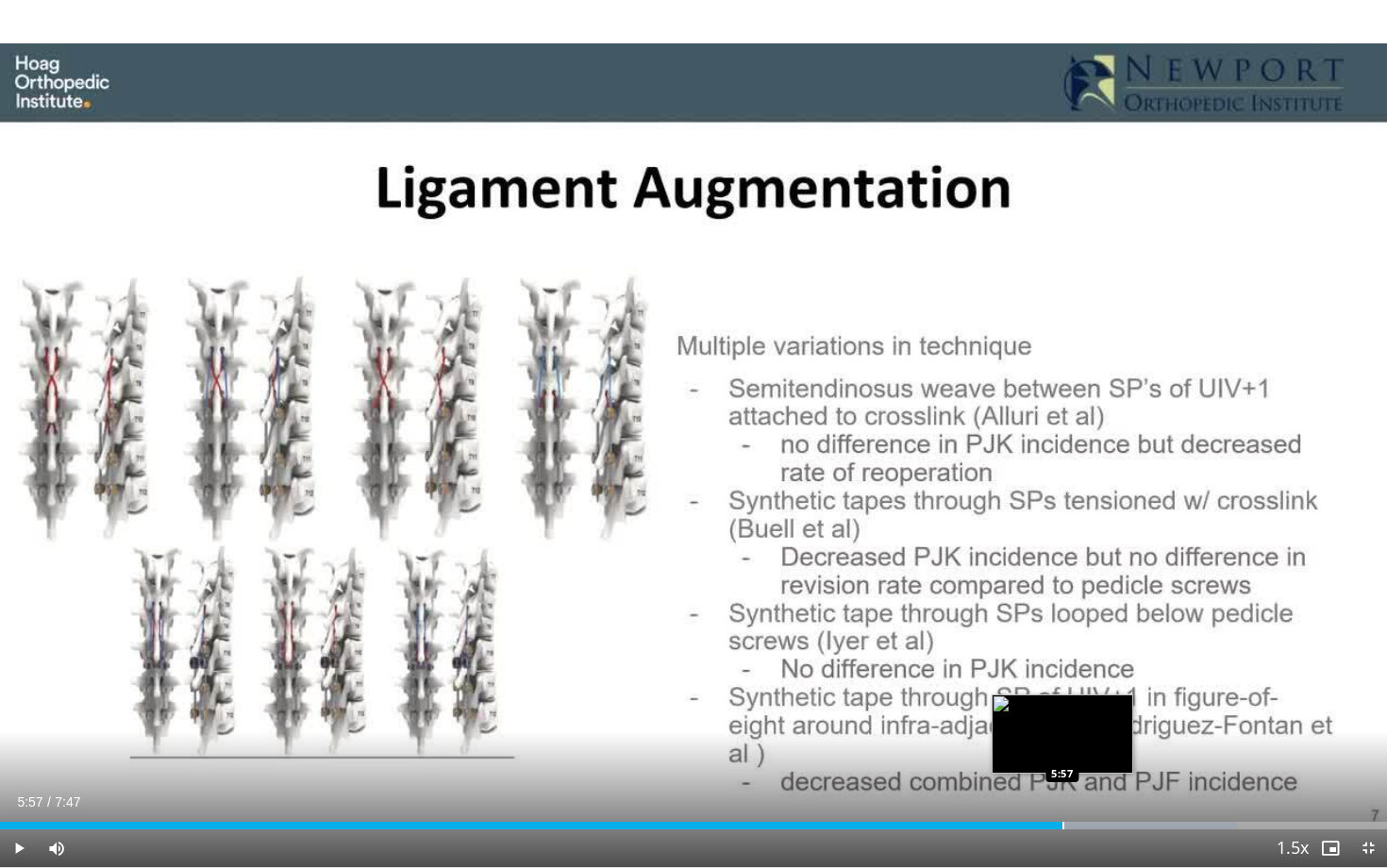 click on "Loaded :  89.20% 5:57 5:57" at bounding box center (694, 820) 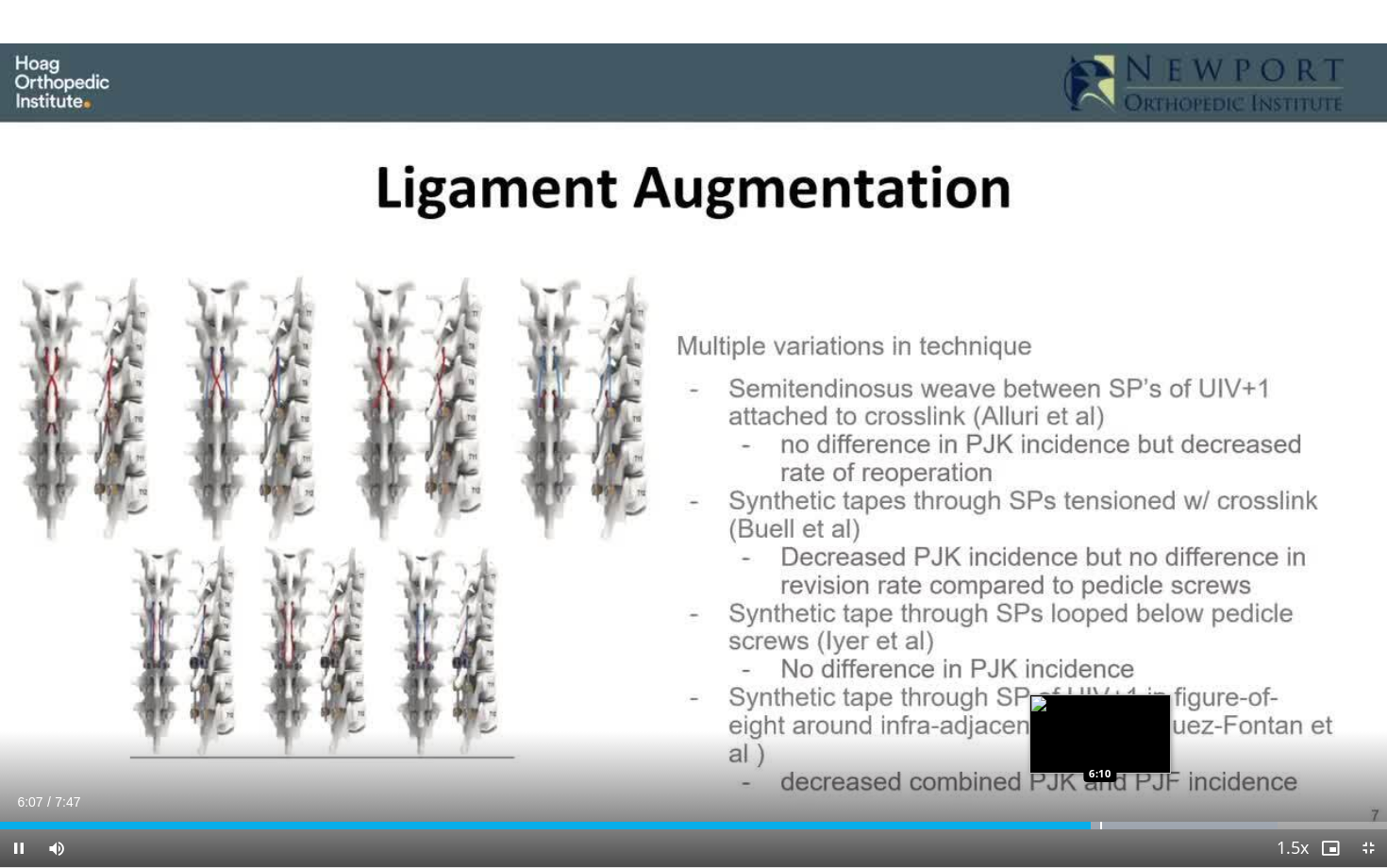 click at bounding box center (1101, 826) 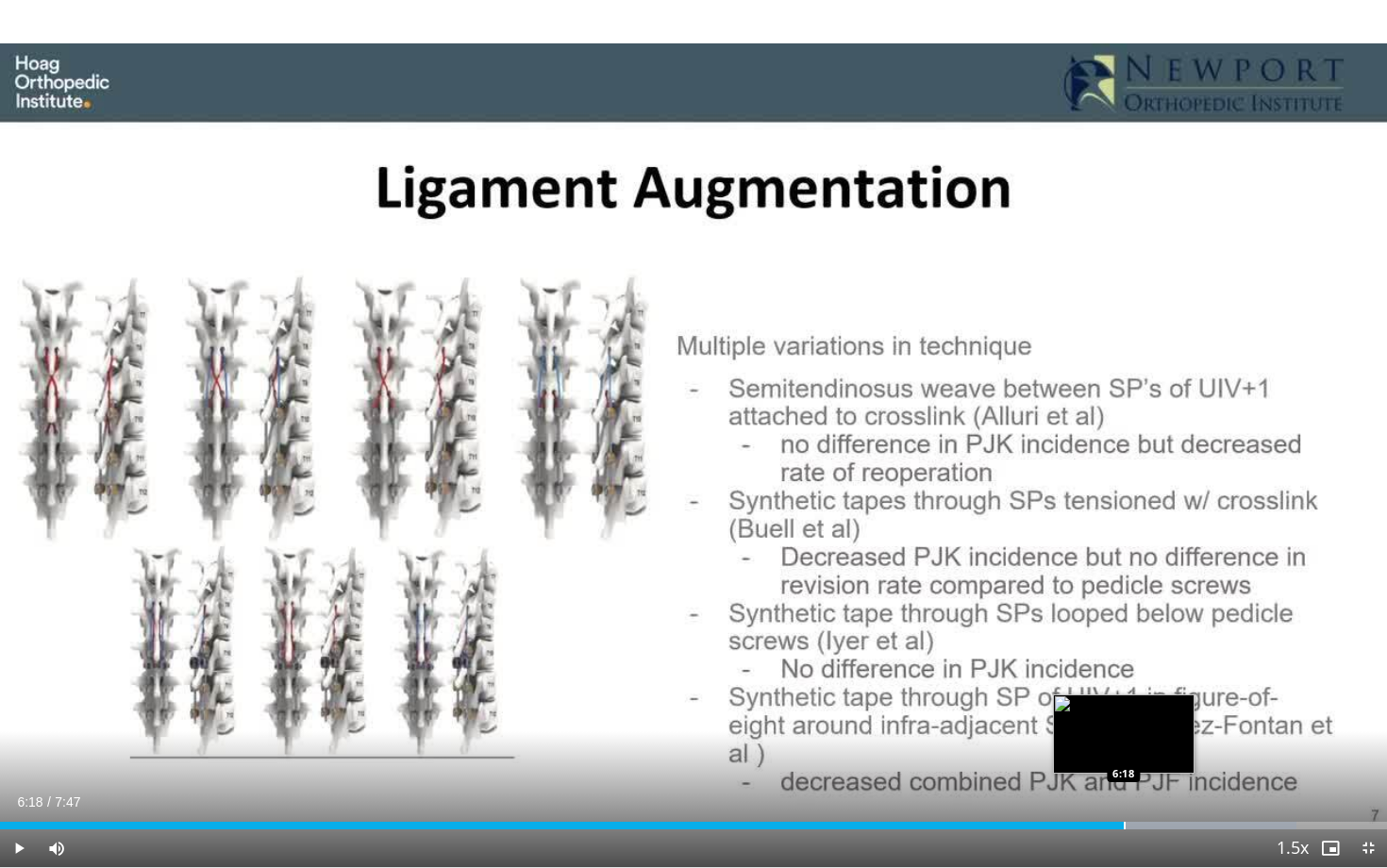 click at bounding box center (1125, 826) 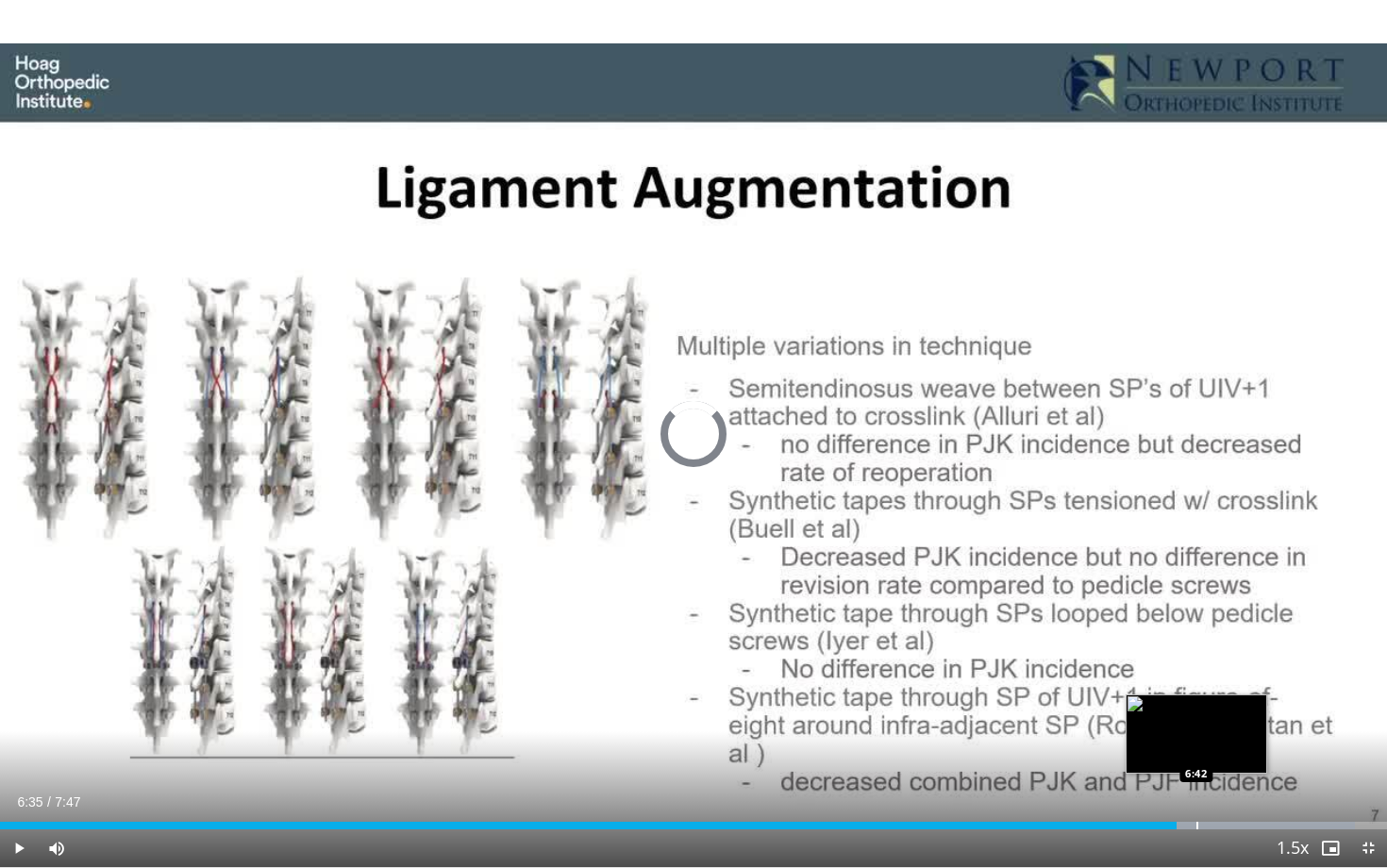 click at bounding box center (1197, 826) 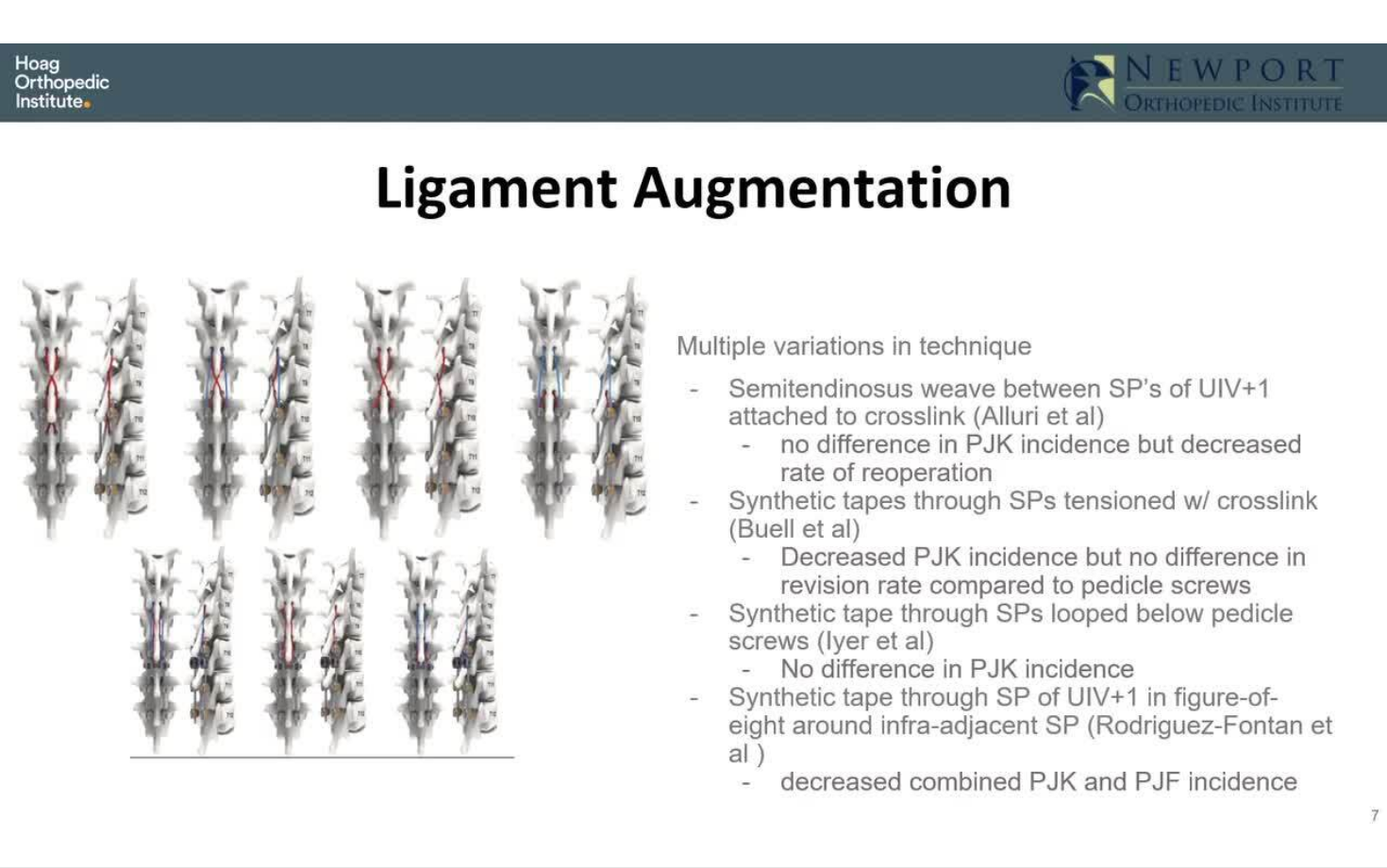 click on "10 seconds
Tap to unmute" at bounding box center (694, 433) 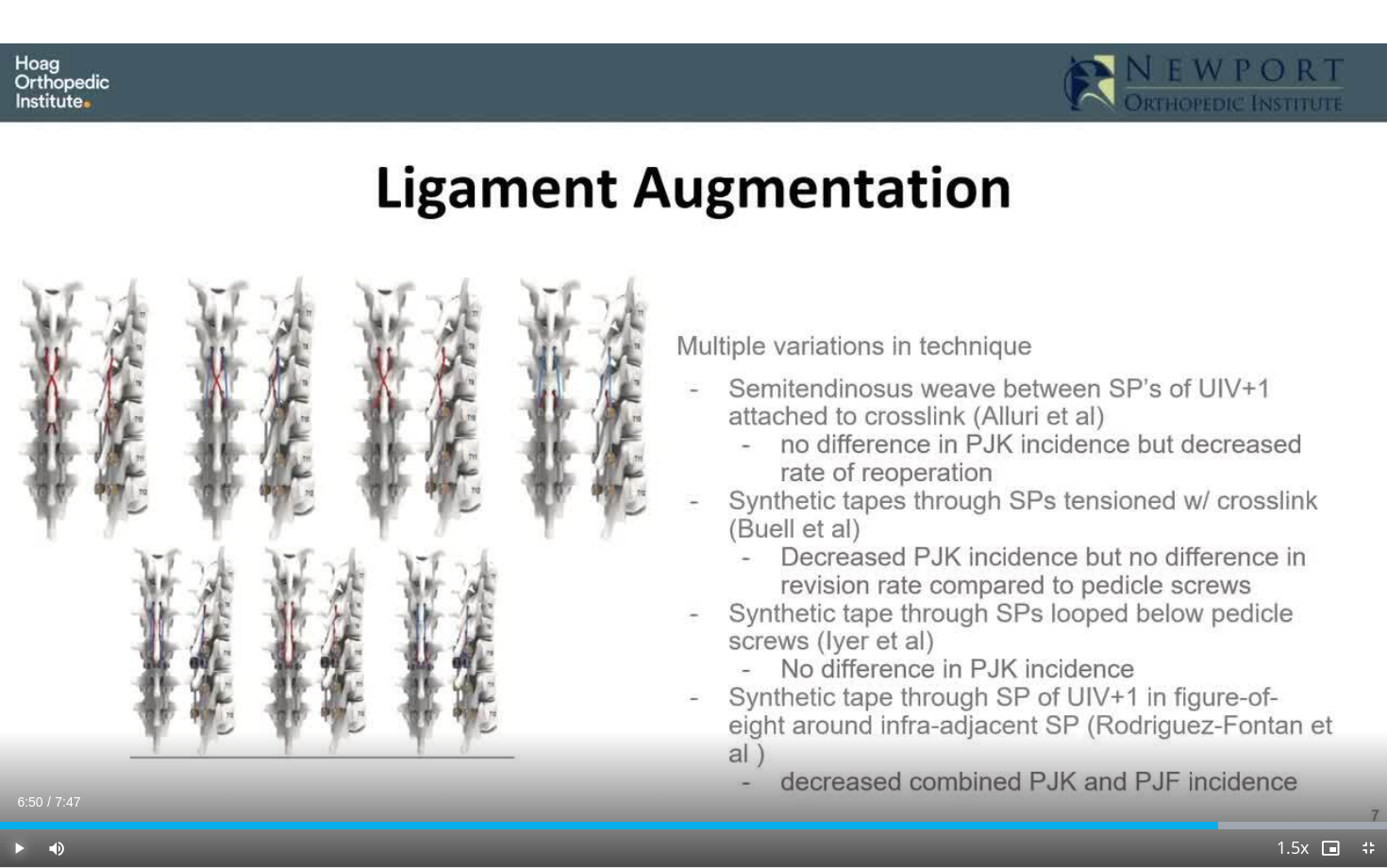 click at bounding box center (19, 848) 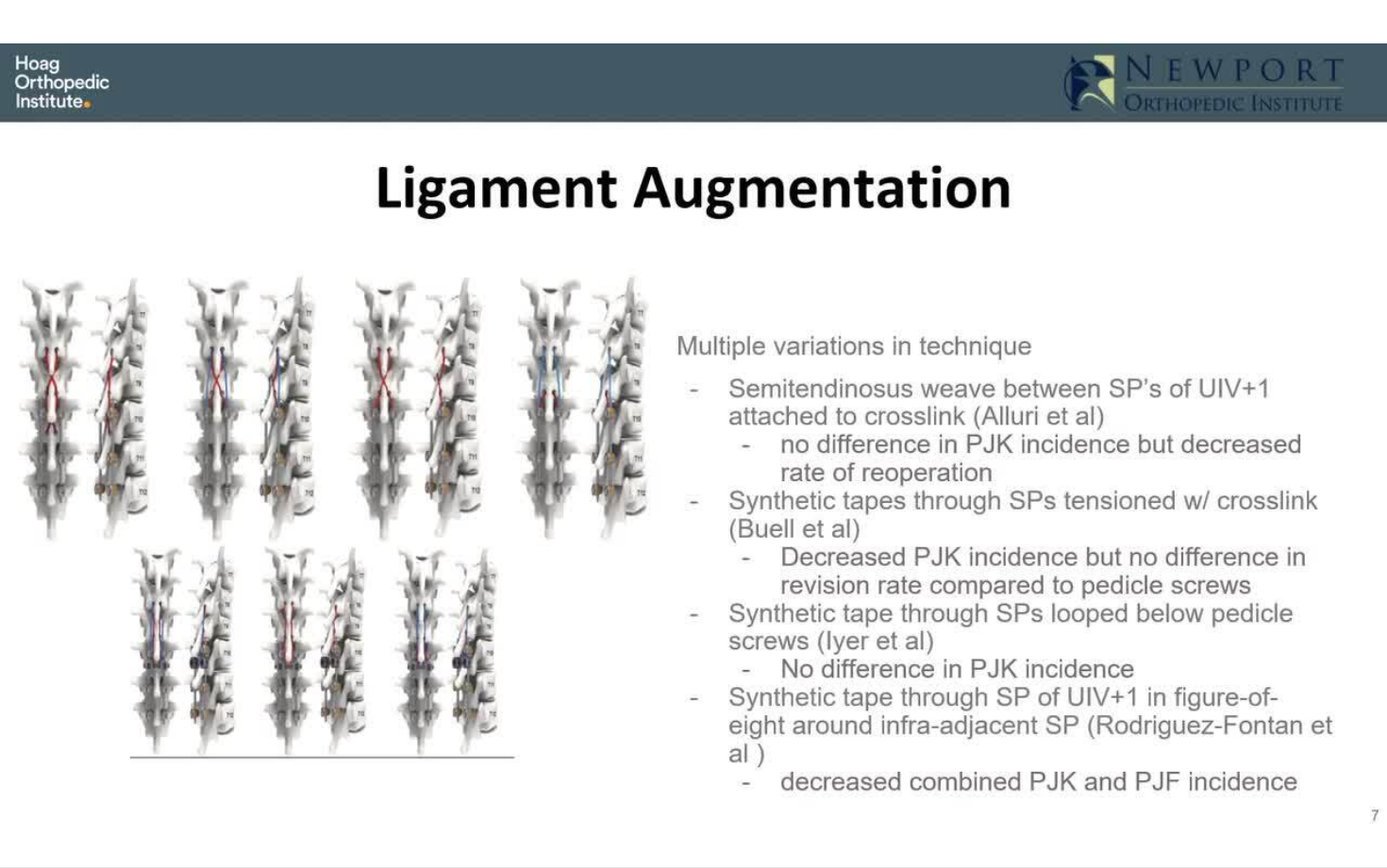 click on "10 seconds
Tap to unmute" at bounding box center [694, 433] 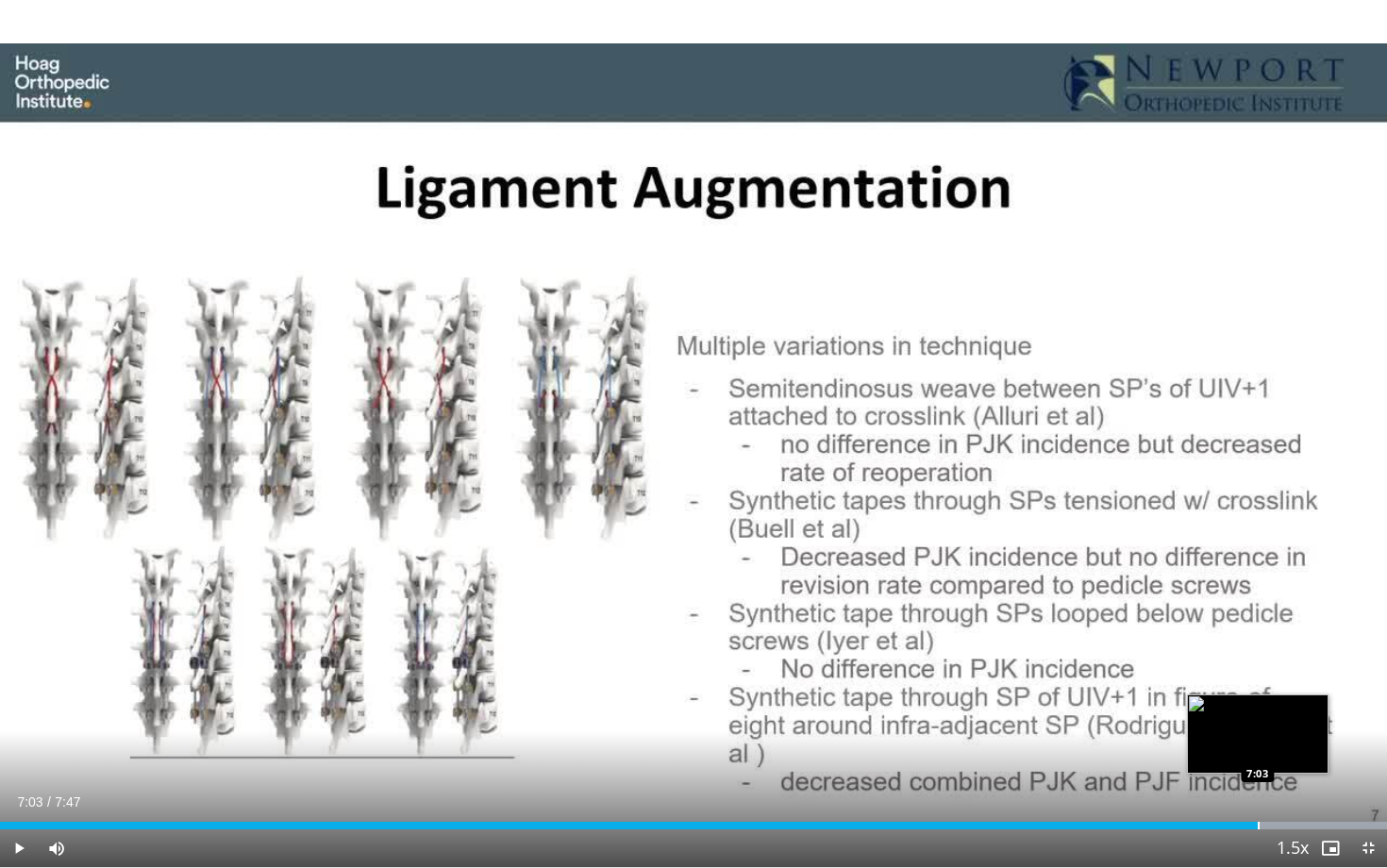 click at bounding box center [1259, 826] 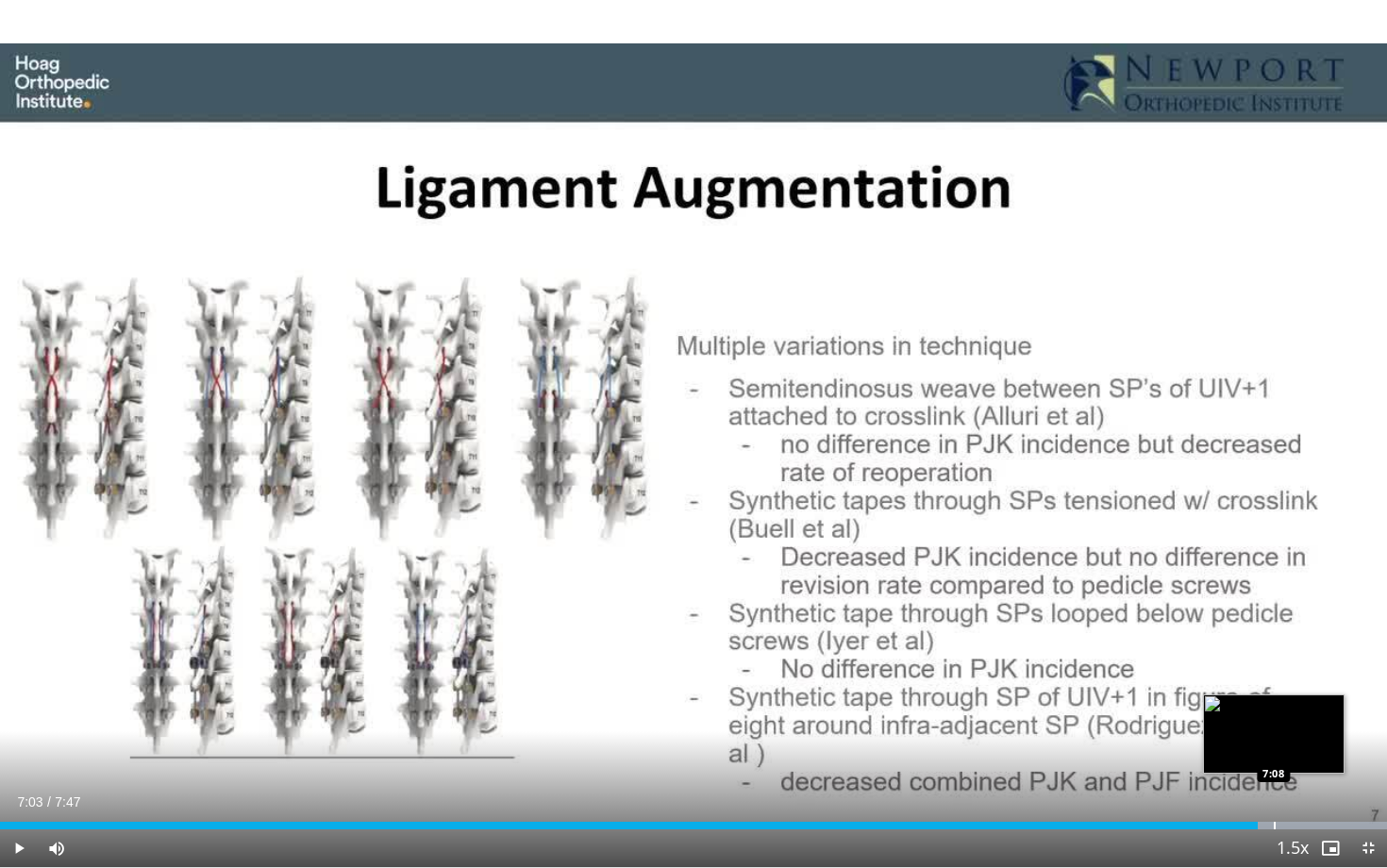 click at bounding box center (1275, 826) 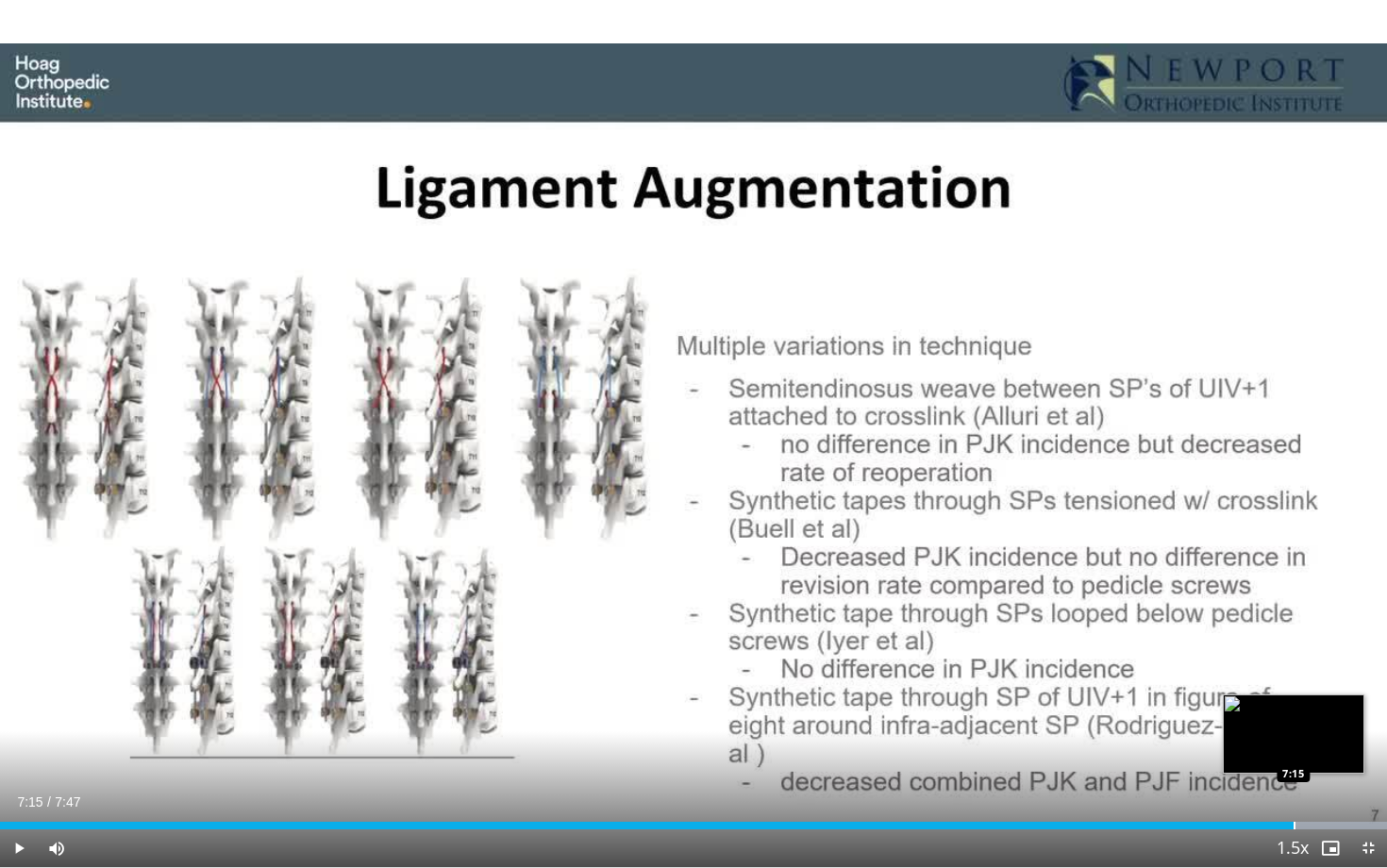 click at bounding box center [1295, 826] 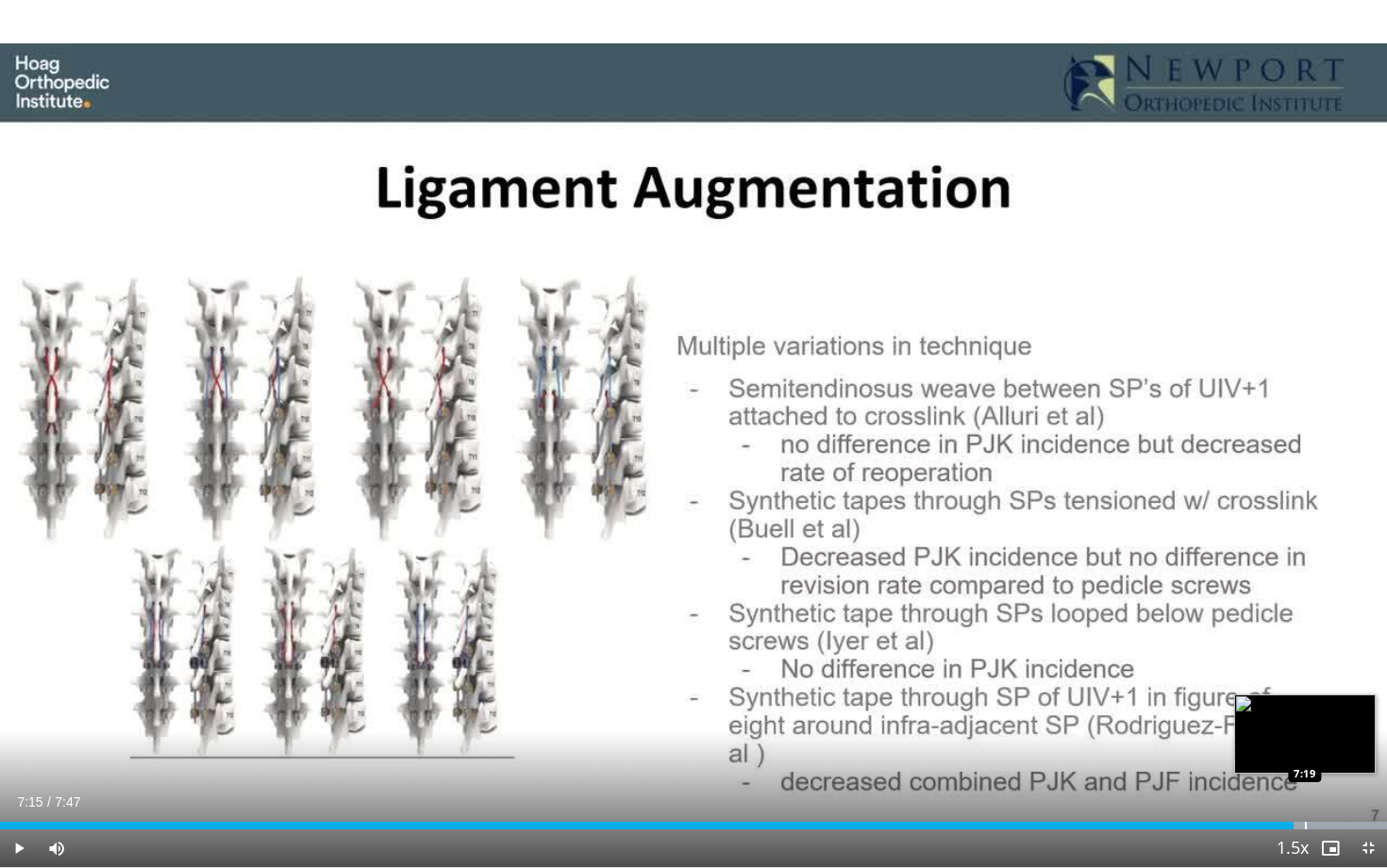 click on "Loaded :  100.00% 7:15 7:19" at bounding box center (694, 820) 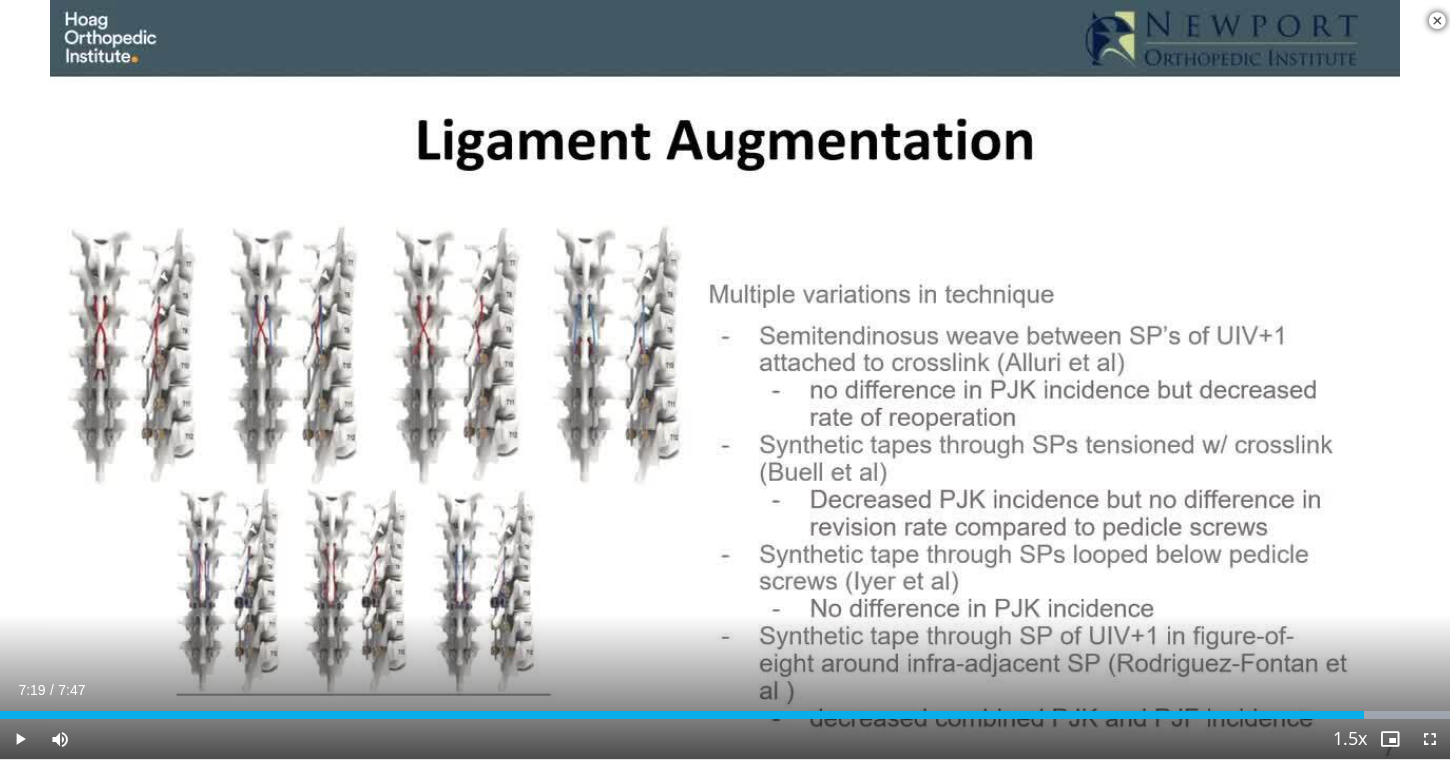 scroll, scrollTop: 345, scrollLeft: 0, axis: vertical 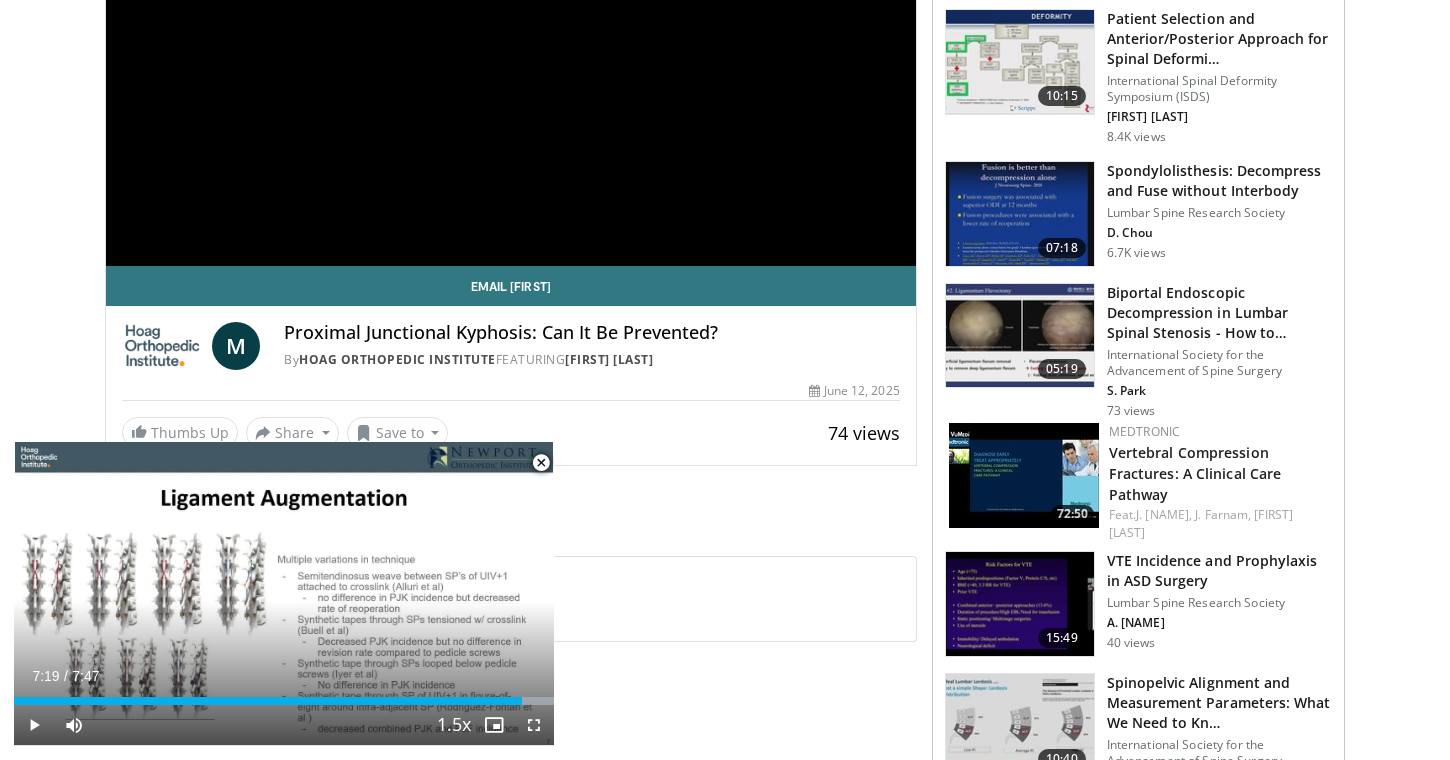 click at bounding box center (541, 463) 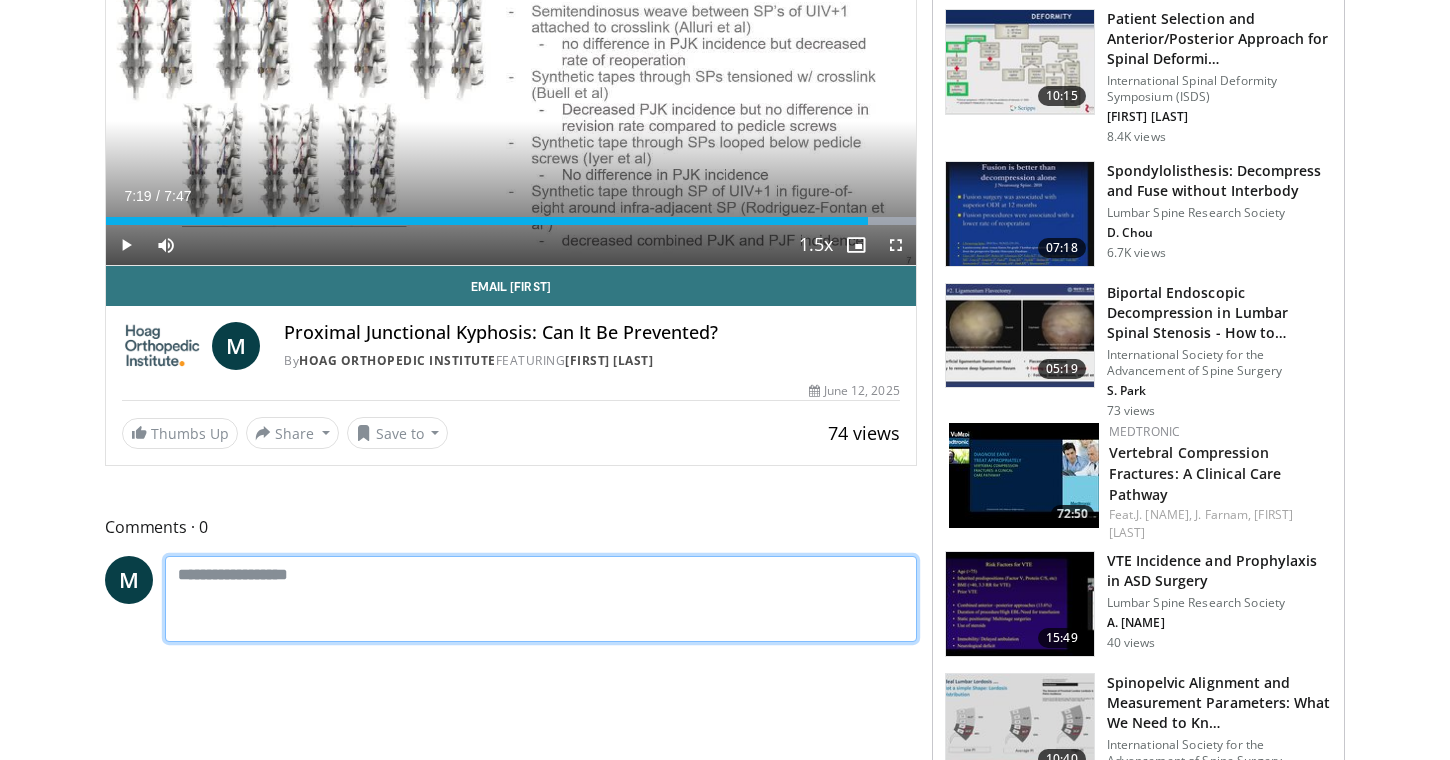 click at bounding box center (541, 599) 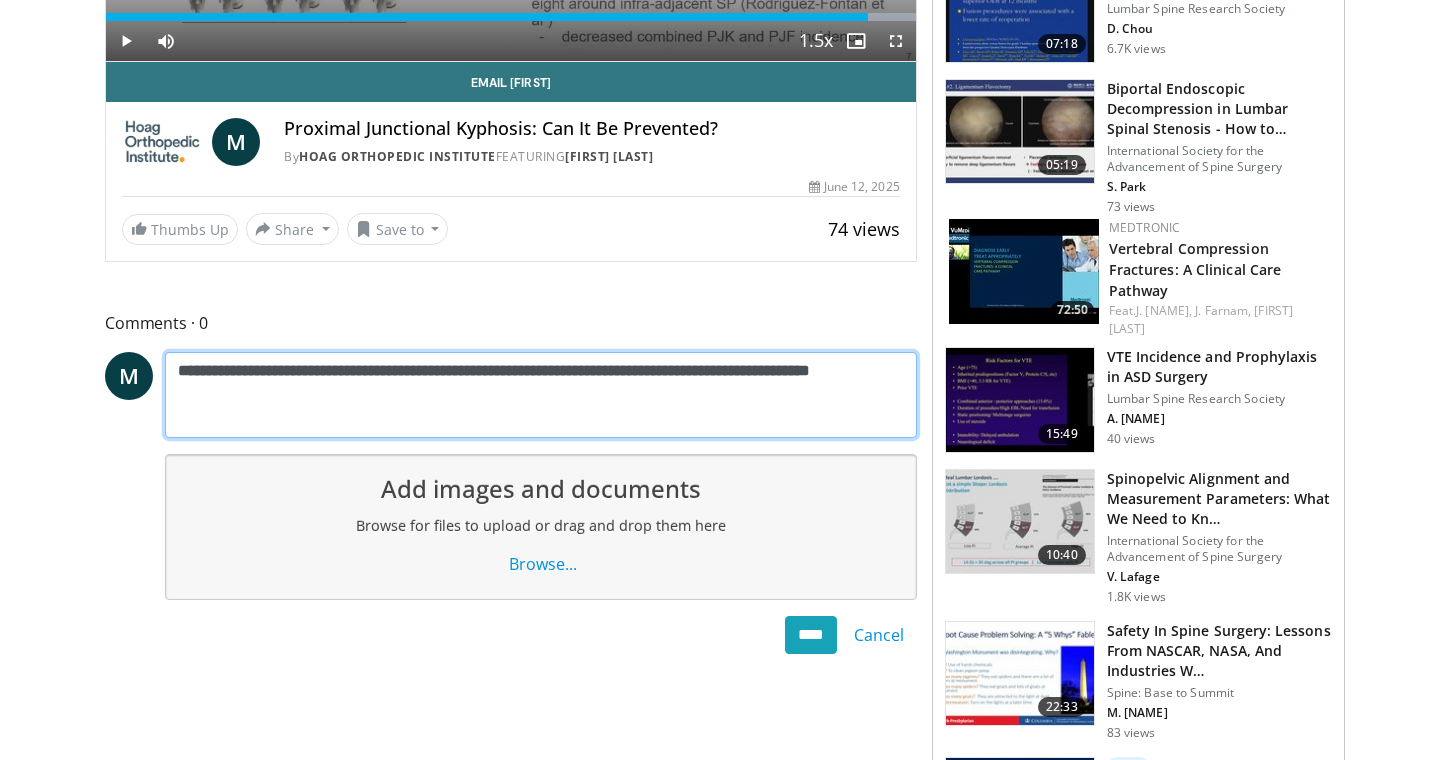 scroll, scrollTop: 551, scrollLeft: 0, axis: vertical 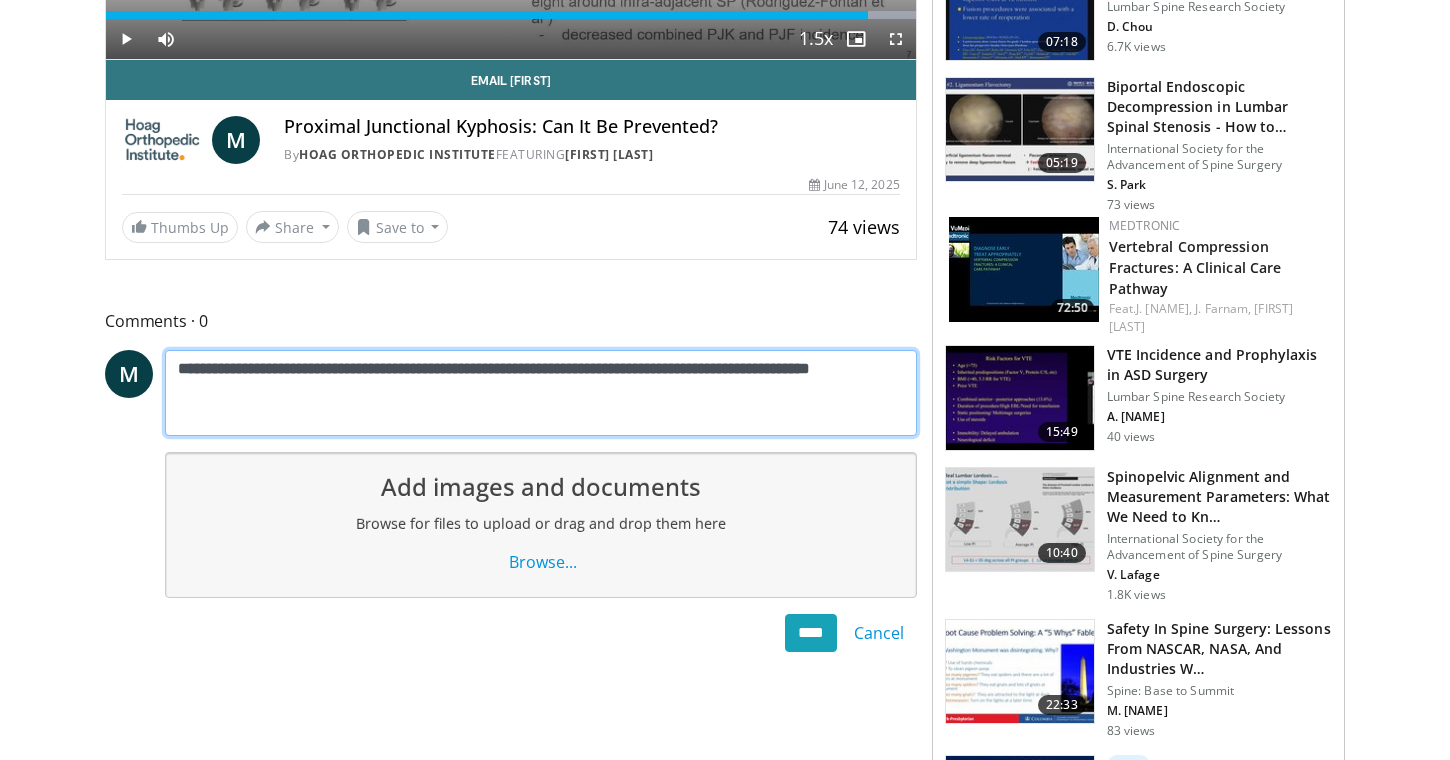 click on "**********" at bounding box center (541, 393) 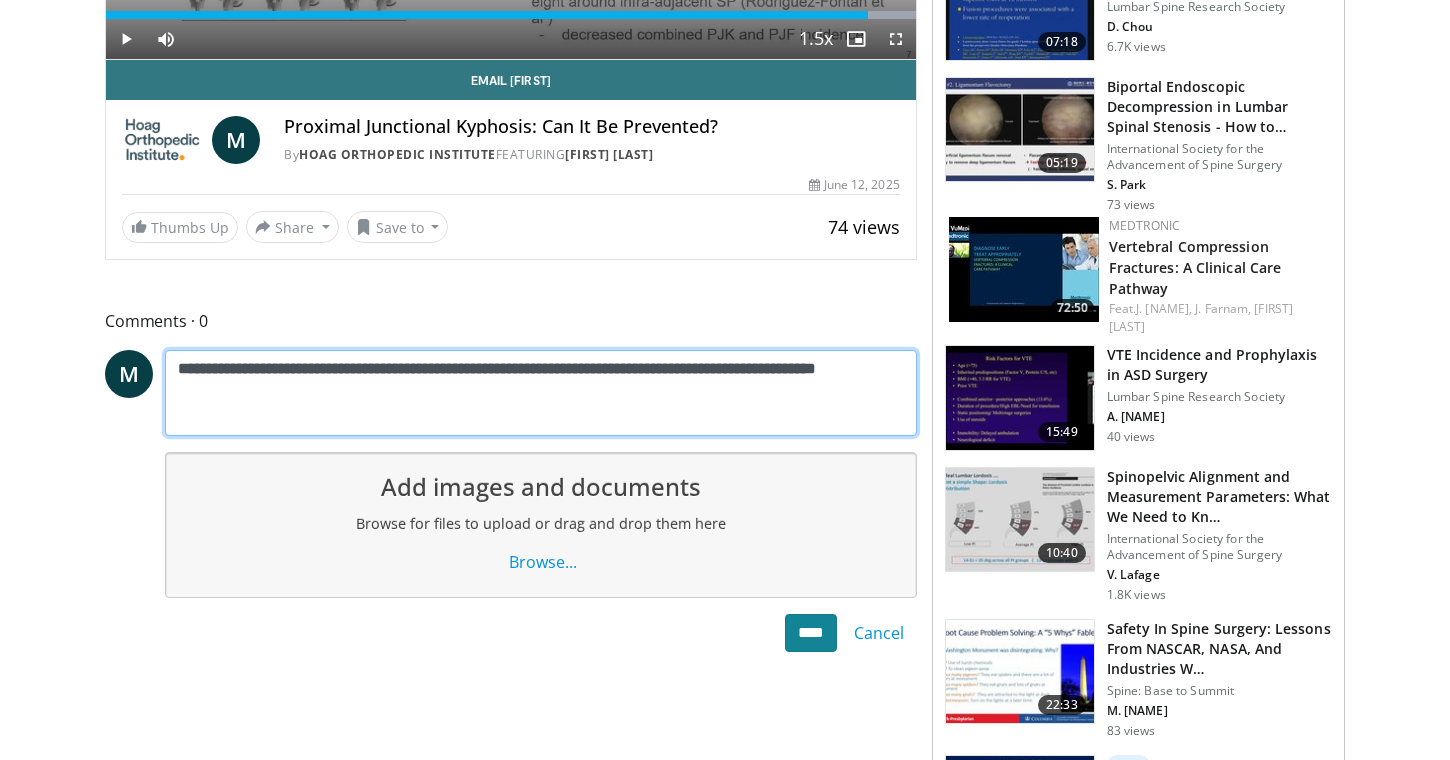 type on "**********" 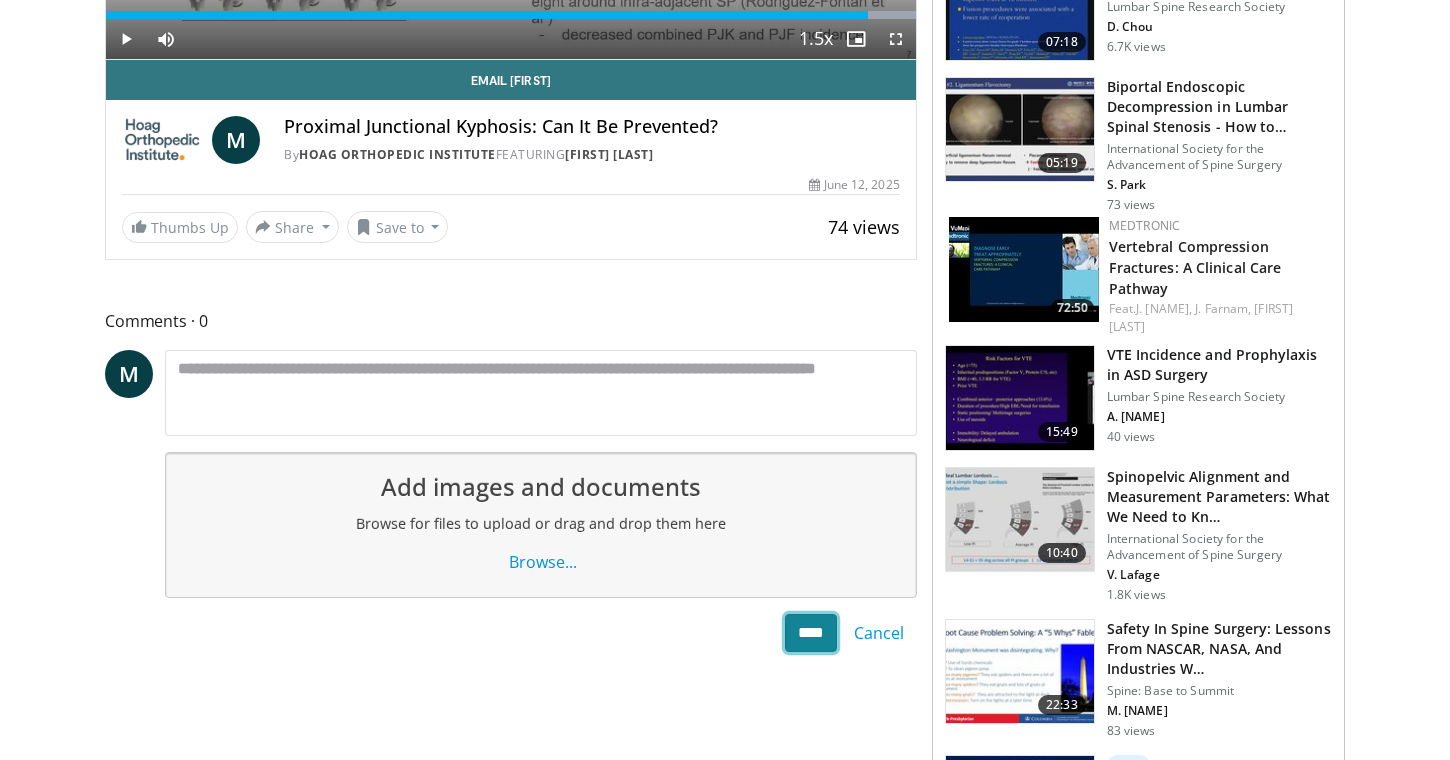 click on "****" at bounding box center [811, 633] 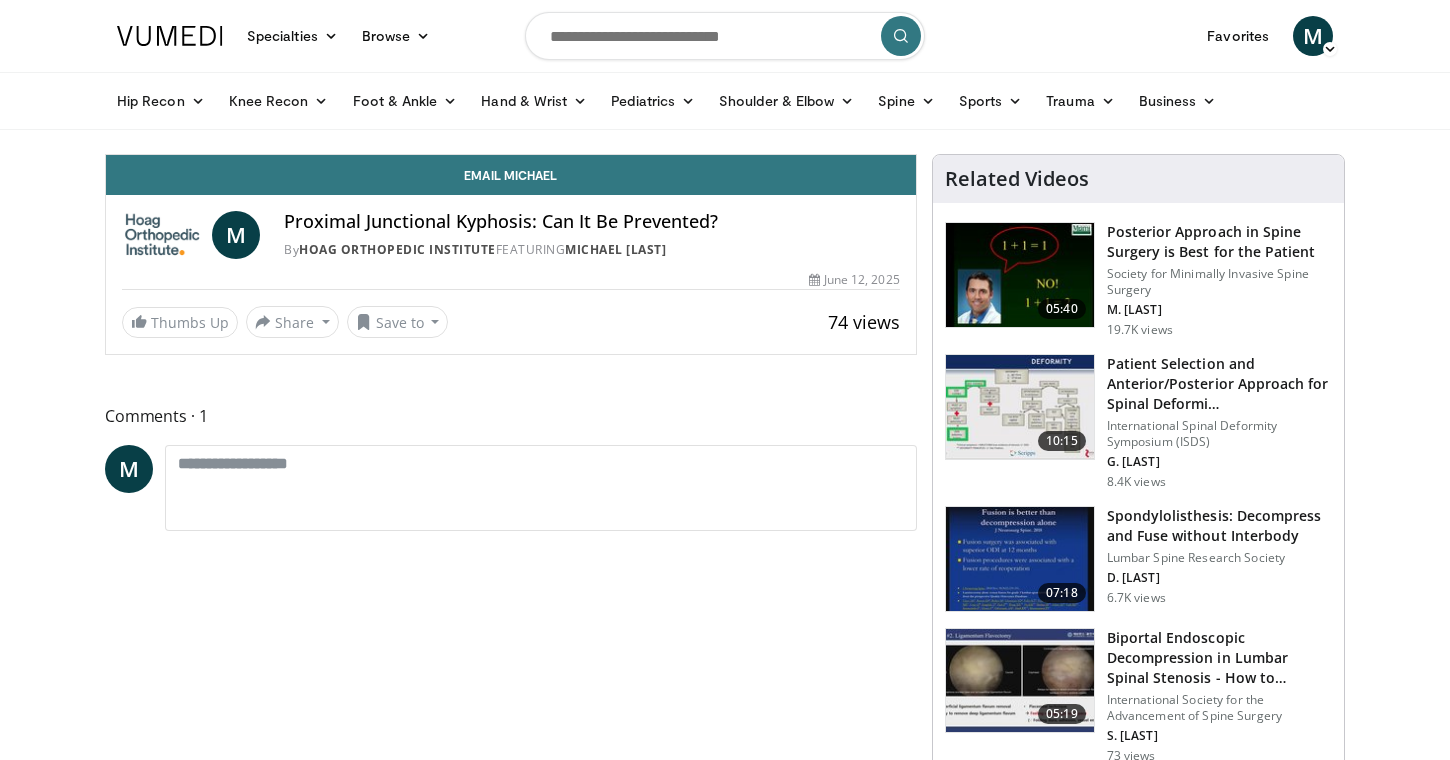 scroll, scrollTop: 0, scrollLeft: 0, axis: both 